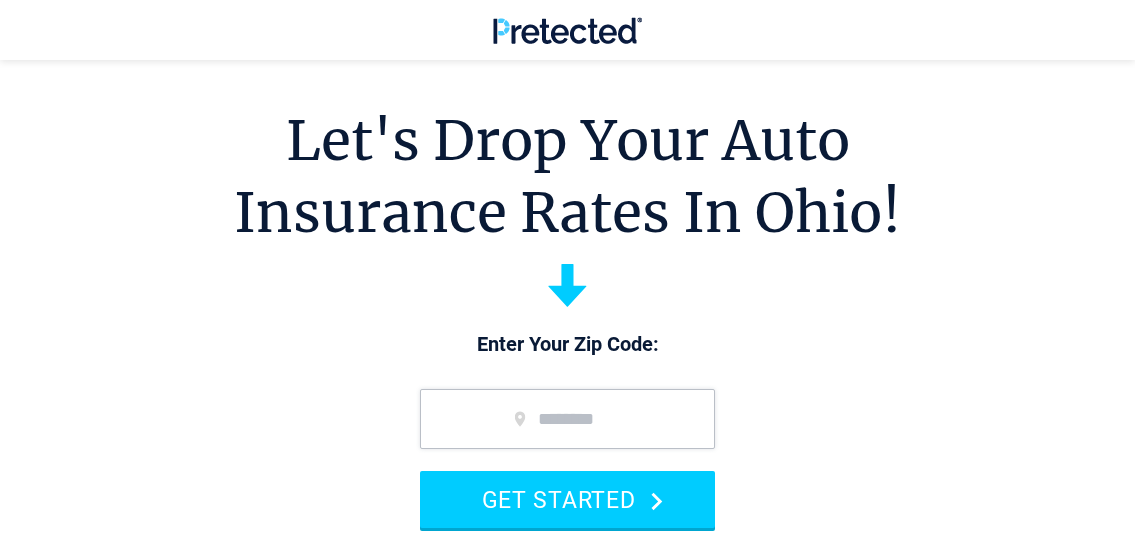scroll, scrollTop: 90, scrollLeft: 0, axis: vertical 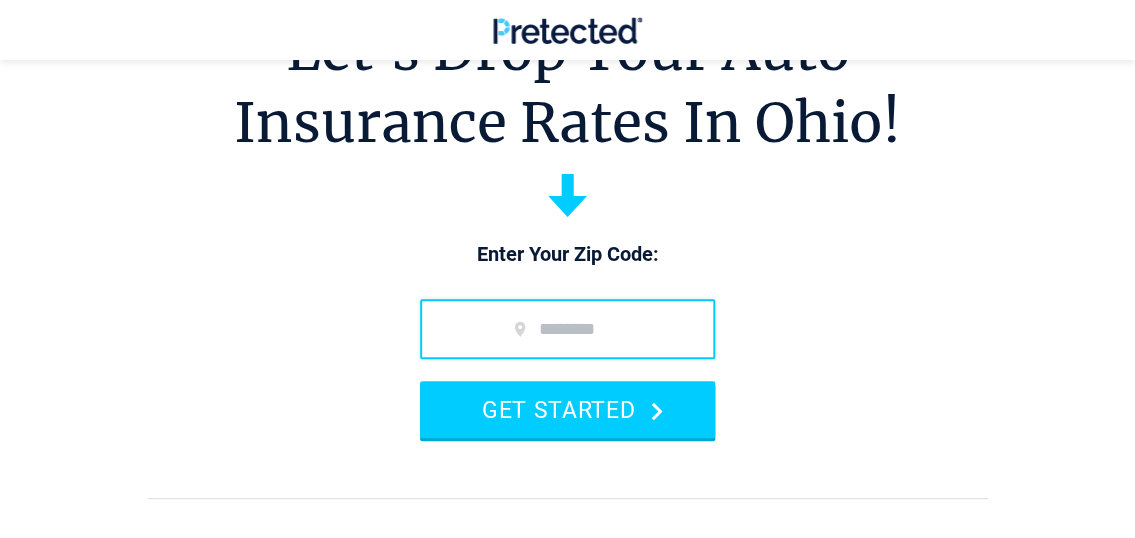 click at bounding box center (567, 329) 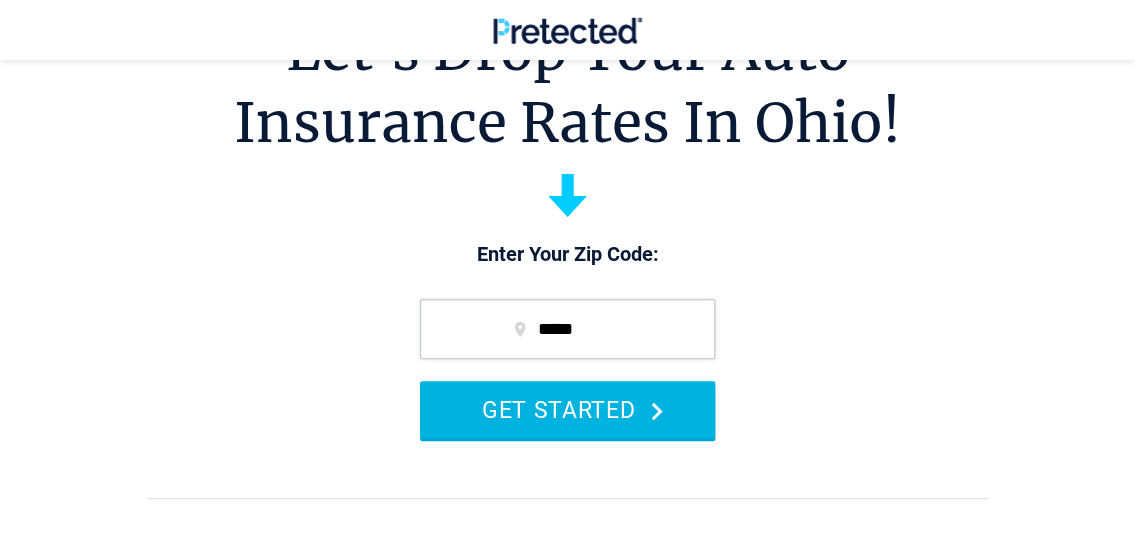 click on "GET STARTED" at bounding box center [567, 409] 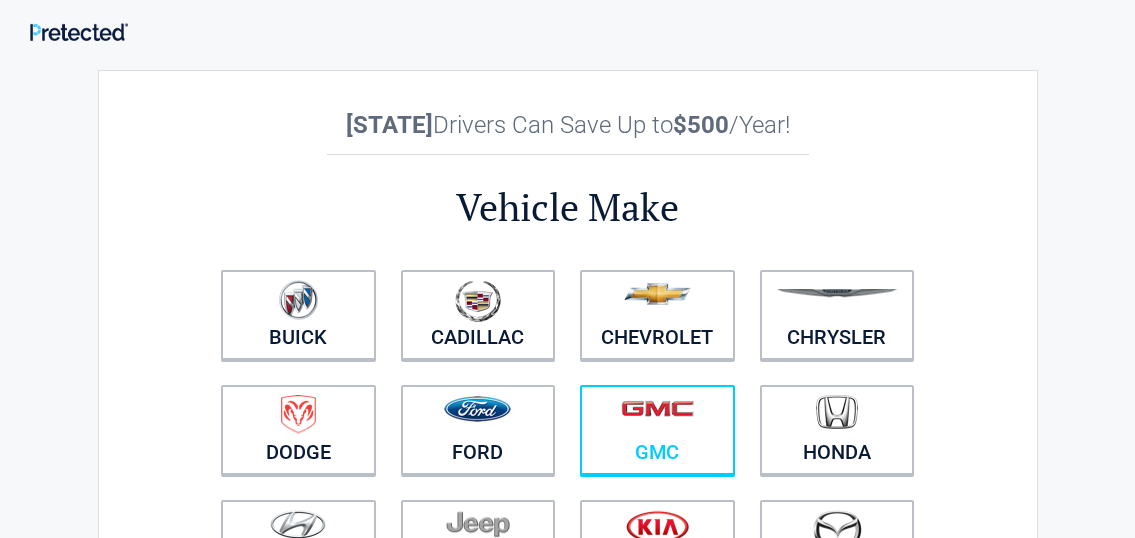 scroll, scrollTop: 0, scrollLeft: 0, axis: both 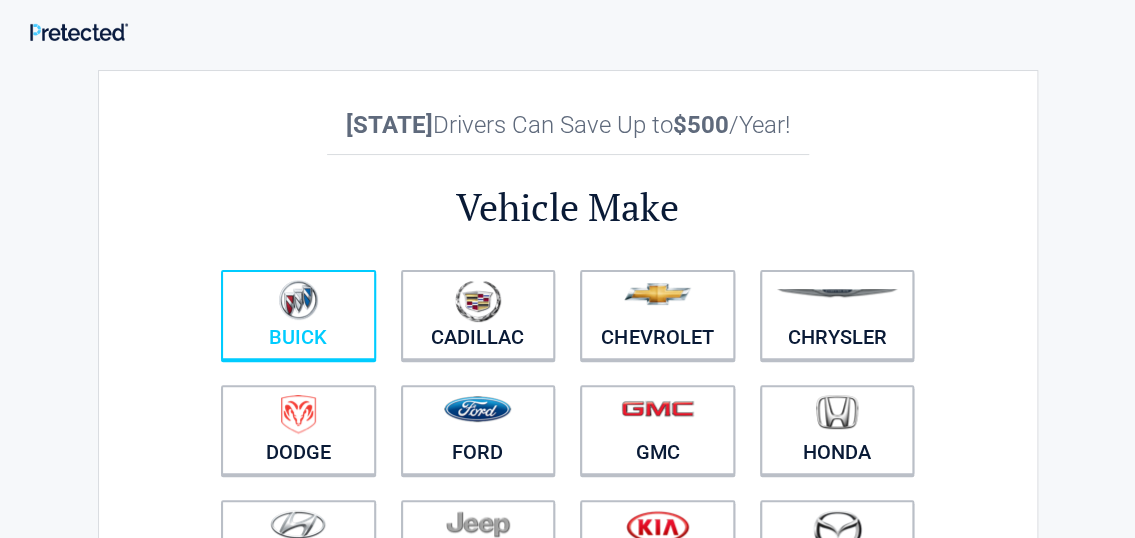 click at bounding box center [298, 300] 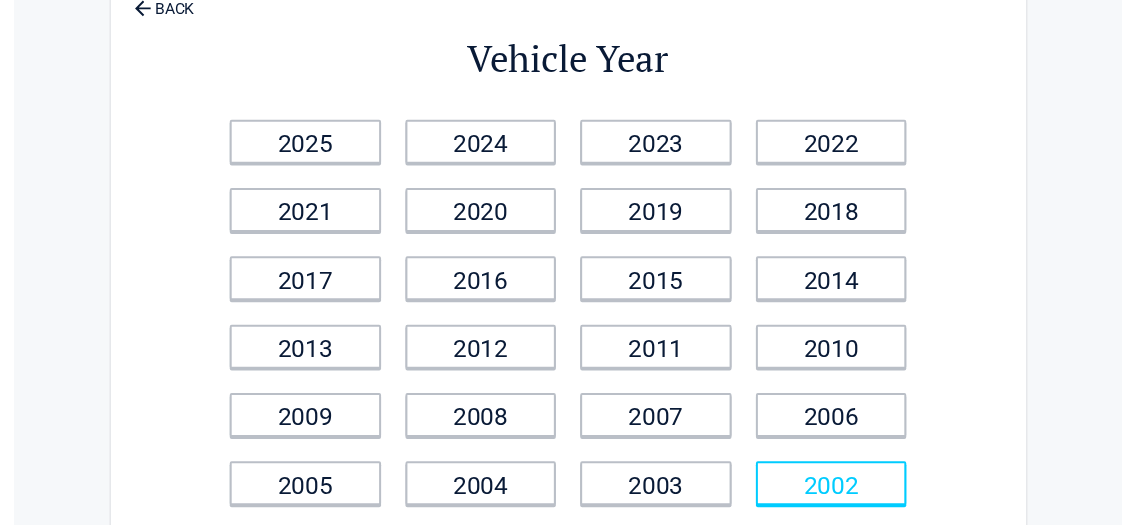 scroll, scrollTop: 181, scrollLeft: 0, axis: vertical 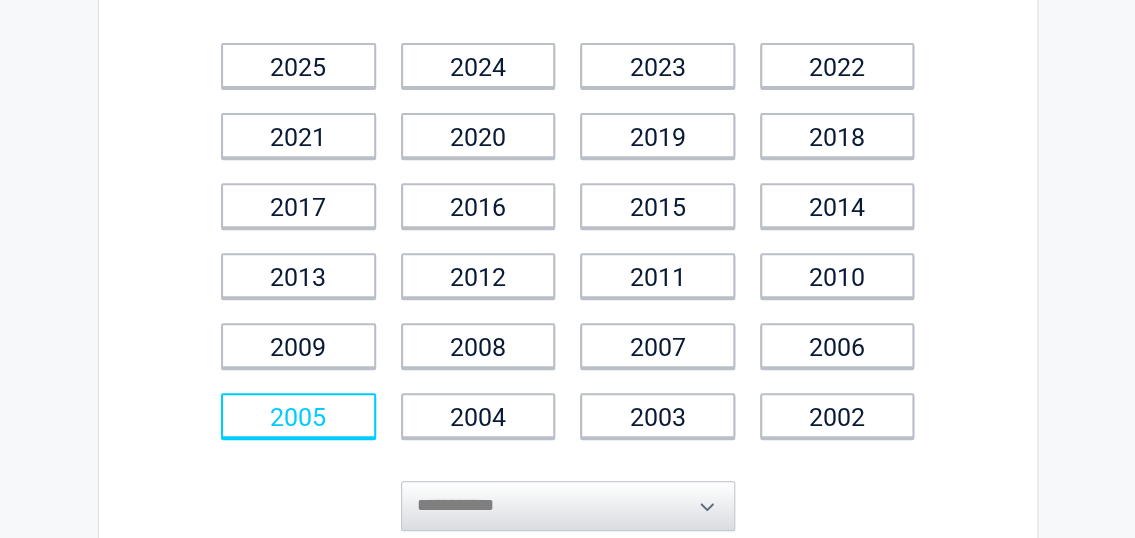 click on "2005" at bounding box center [298, 415] 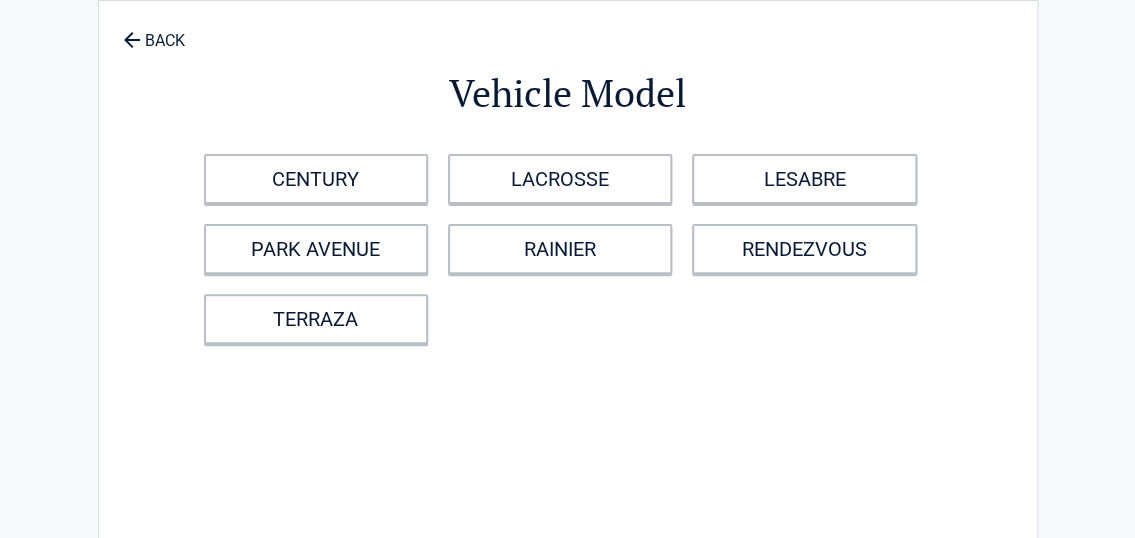 scroll, scrollTop: 0, scrollLeft: 0, axis: both 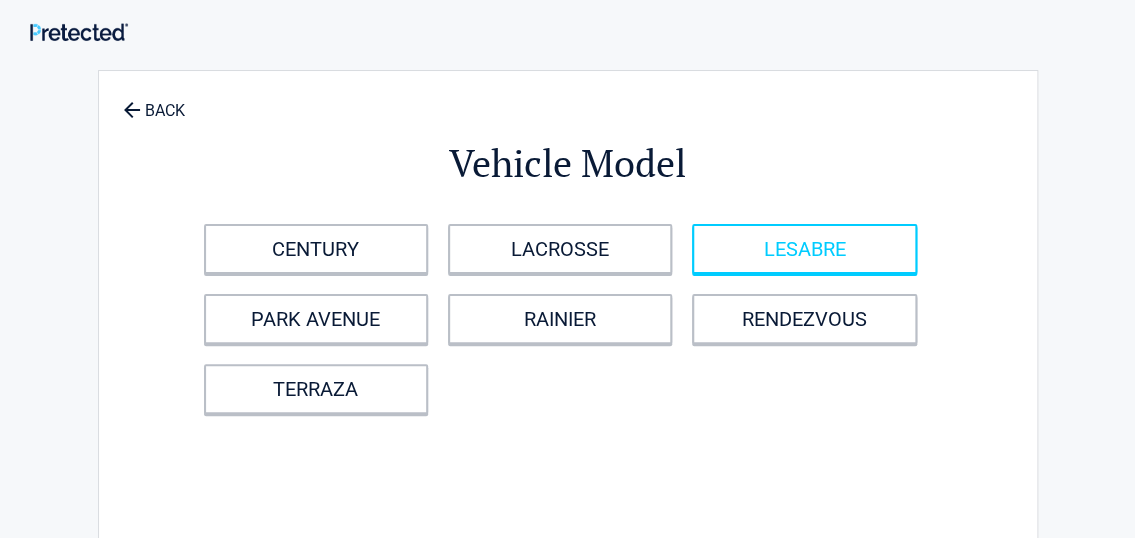 click on "LESABRE" at bounding box center (804, 249) 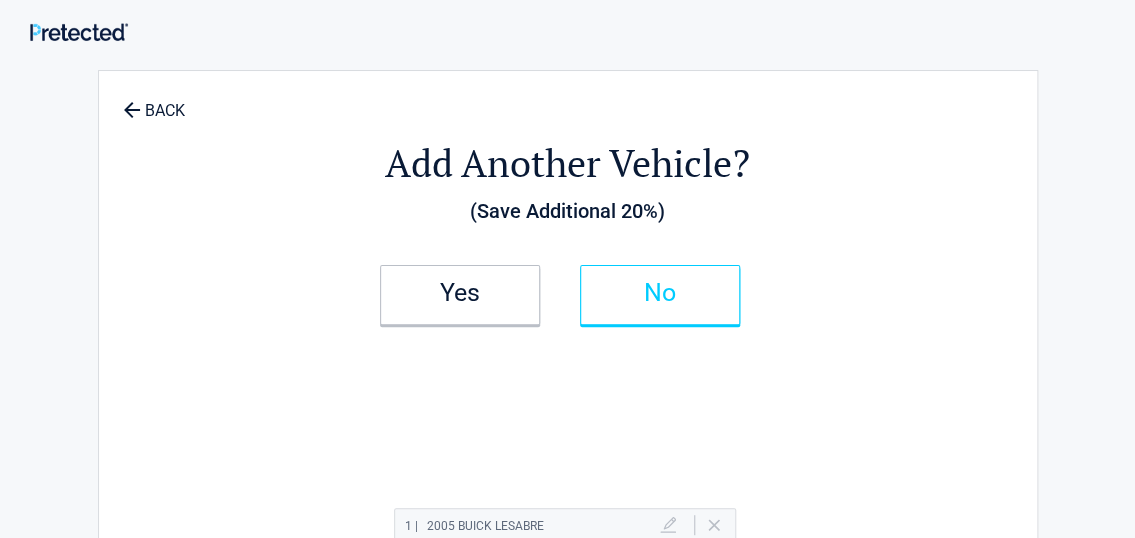 click on "No" at bounding box center [660, 293] 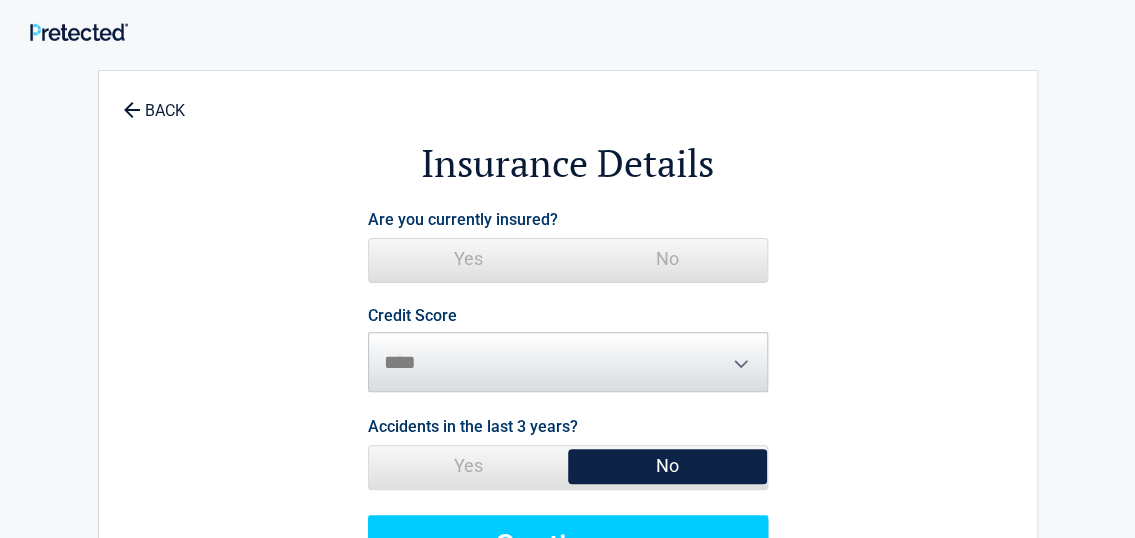 click on "Yes" at bounding box center (468, 466) 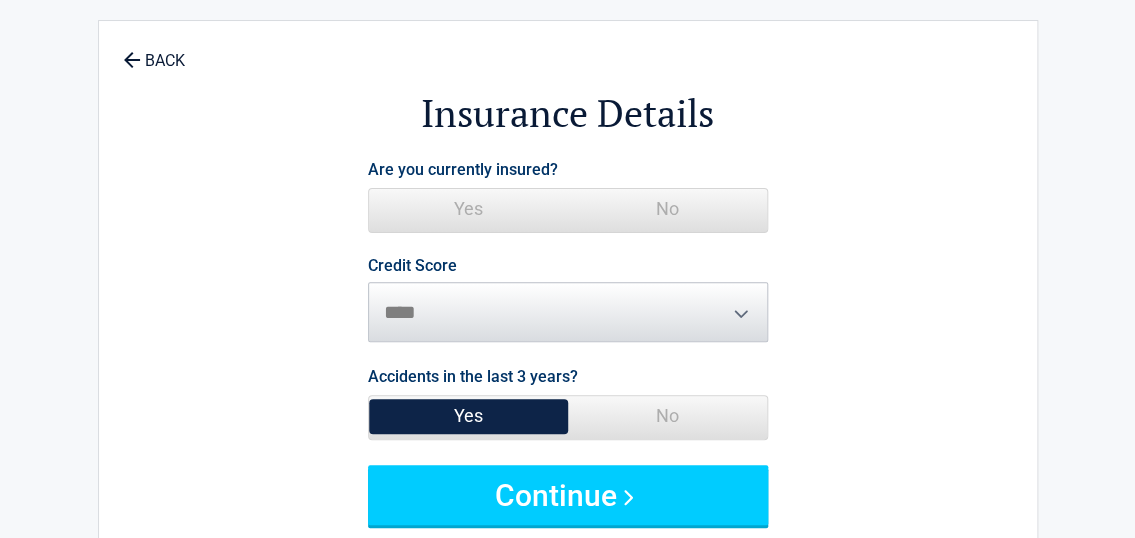 scroll, scrollTop: 90, scrollLeft: 0, axis: vertical 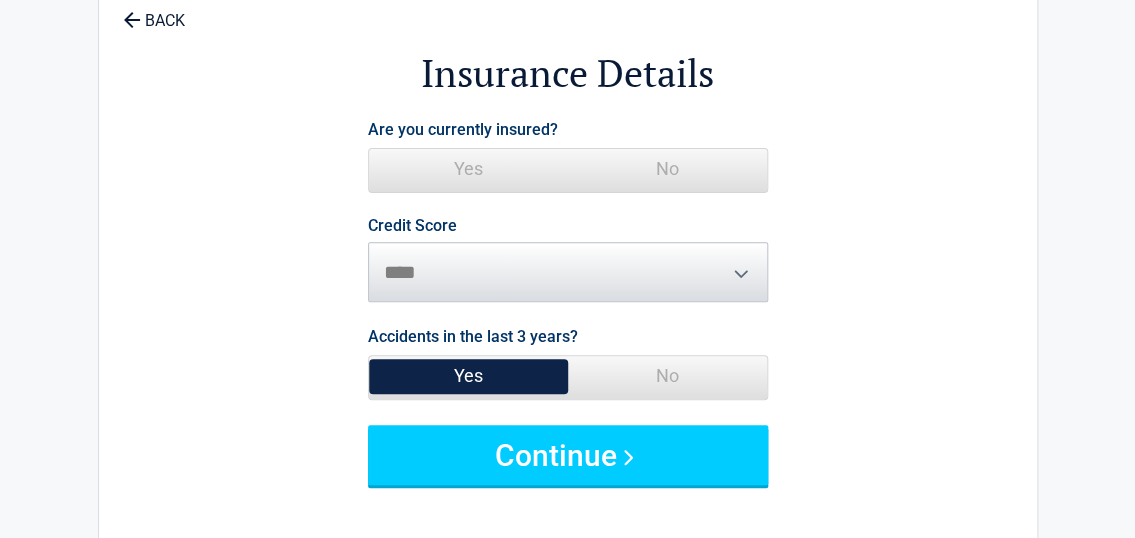 click on "Credit Score
*********
****
*******
****" at bounding box center (568, 260) 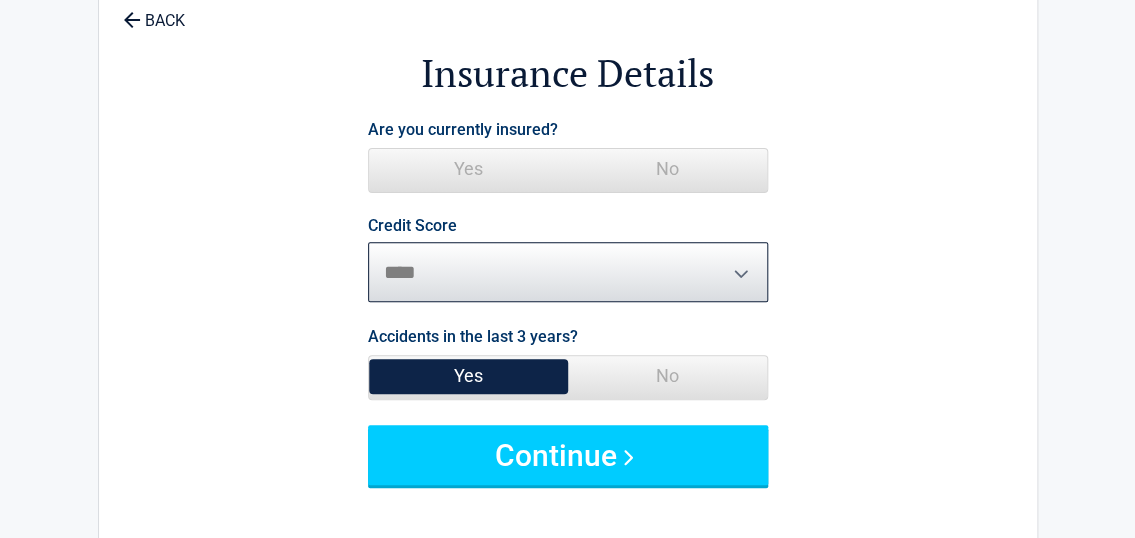 click on "*********
****
*******
****" at bounding box center (568, 272) 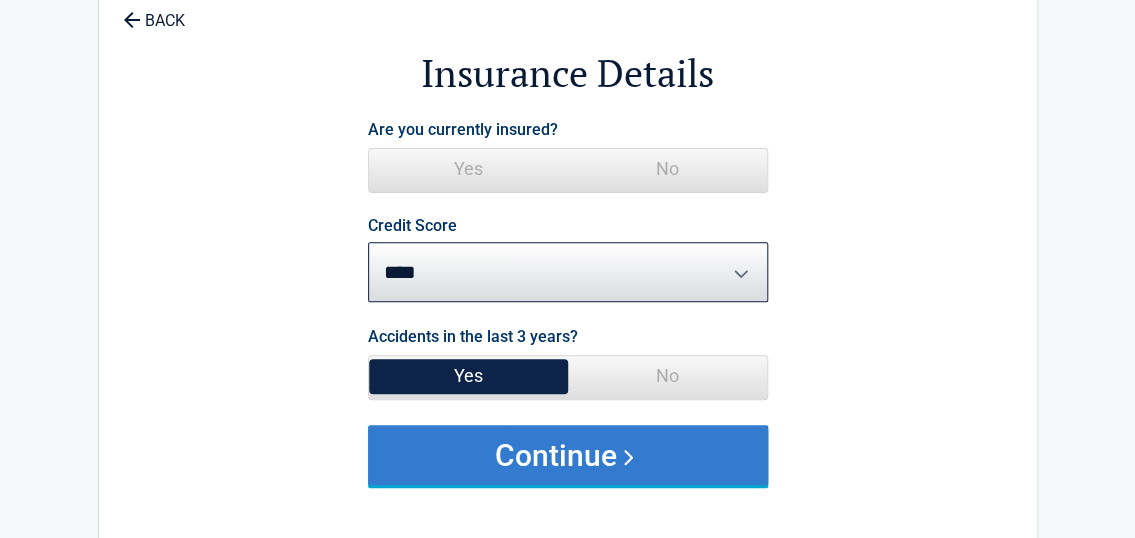 click on "Continue" at bounding box center (568, 455) 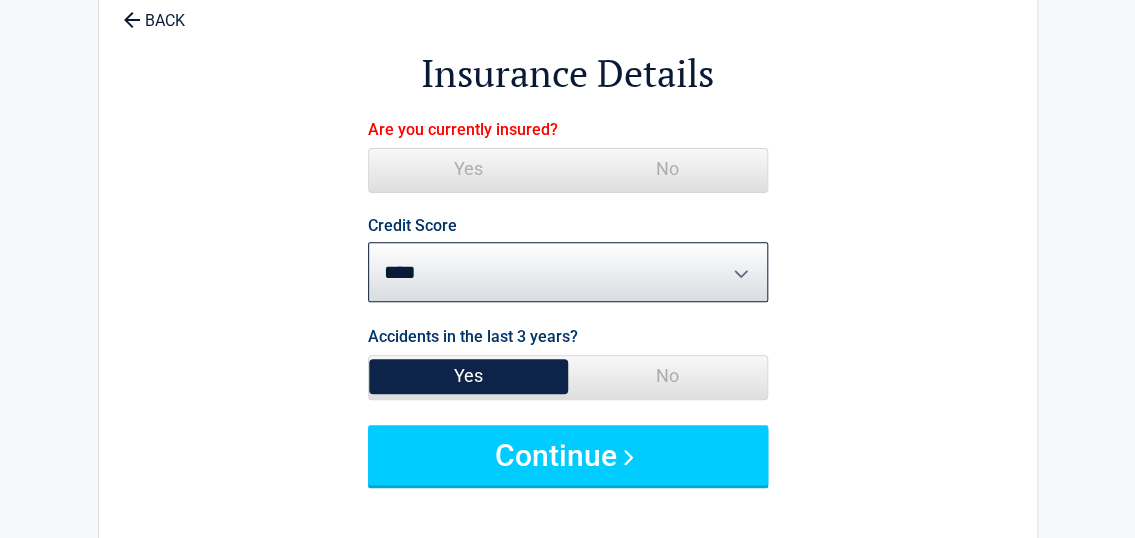 click on "Yes" at bounding box center [468, 169] 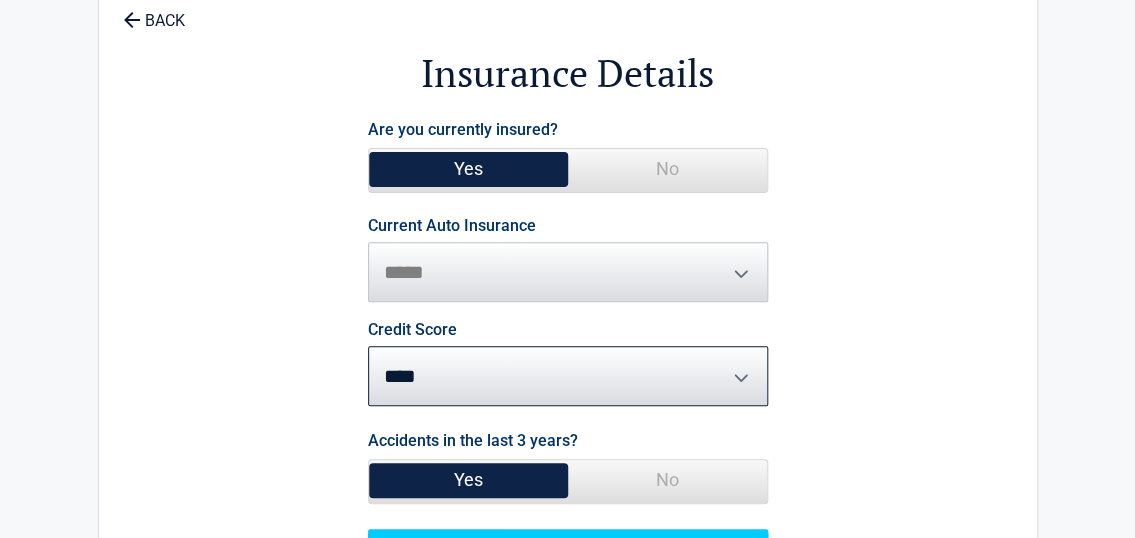 click on "**********" at bounding box center [568, 260] 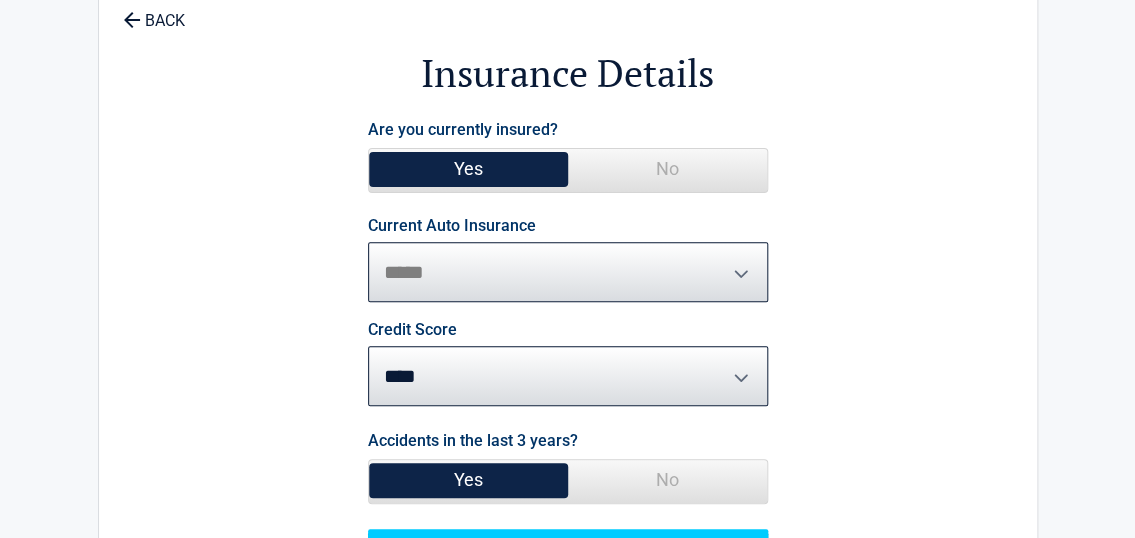 click on "**********" at bounding box center [568, 272] 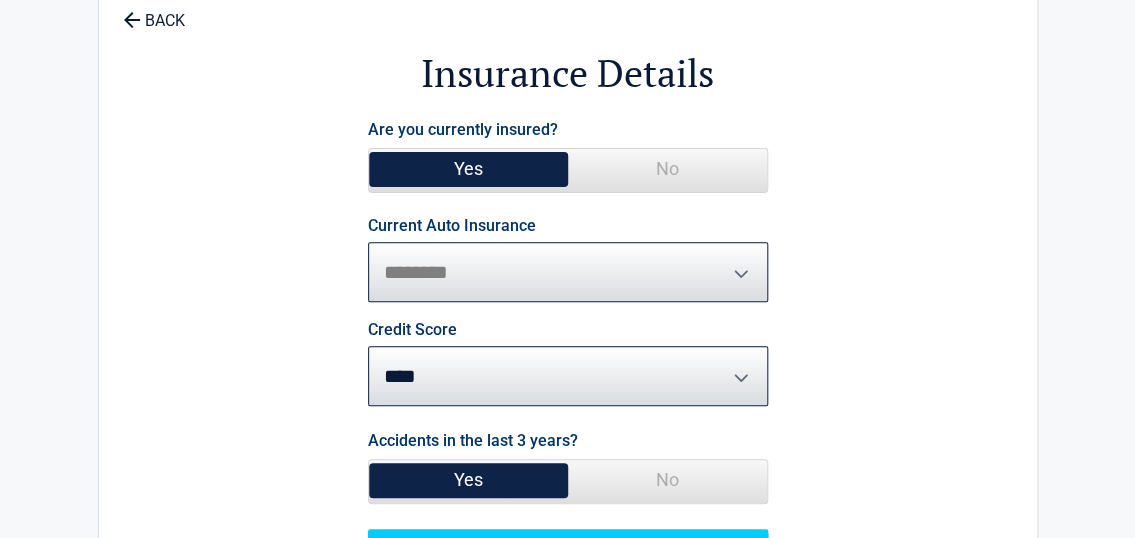 click on "**********" at bounding box center [568, 272] 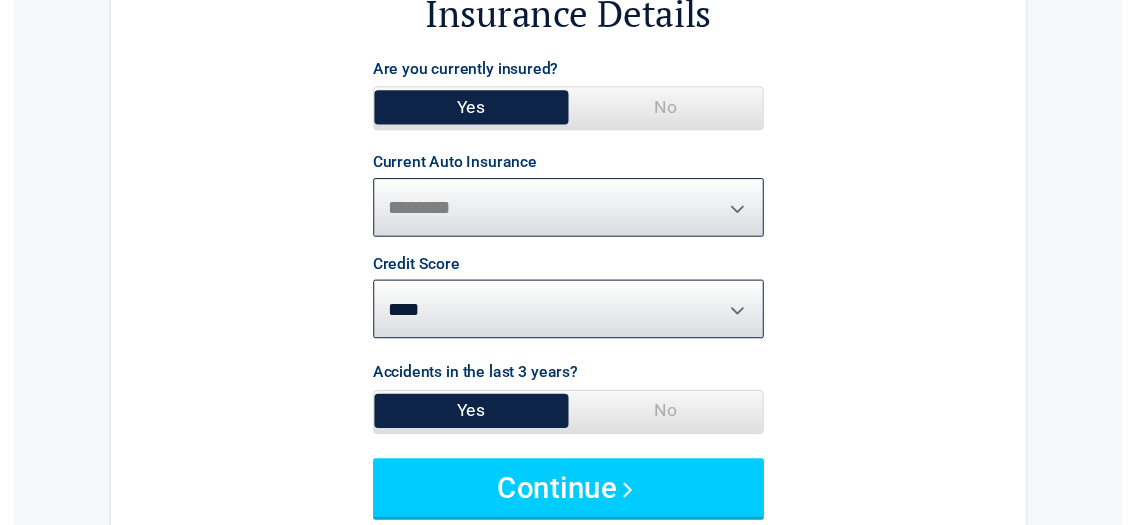 scroll, scrollTop: 181, scrollLeft: 0, axis: vertical 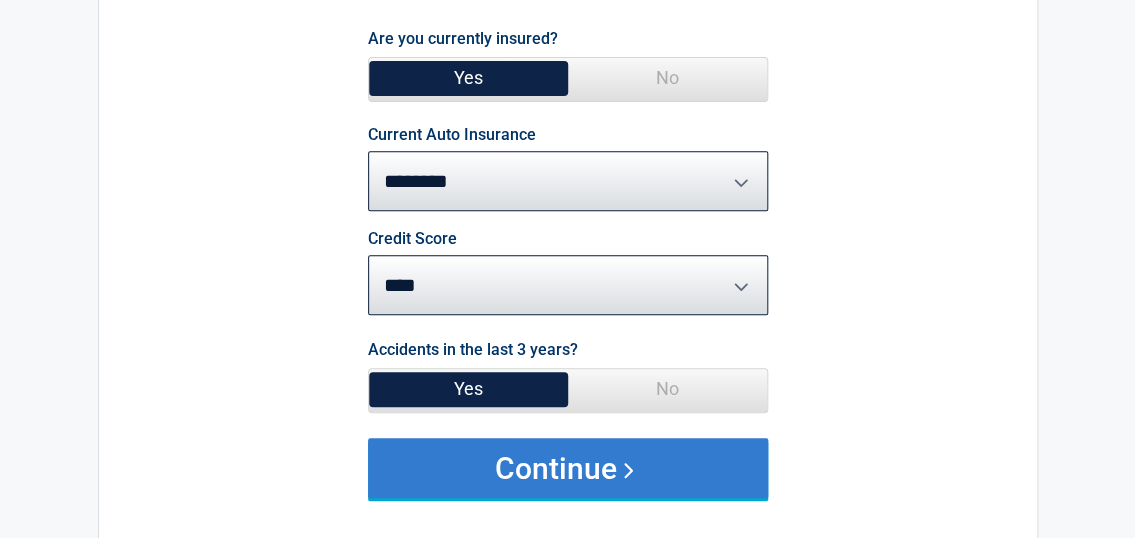 click on "Continue" at bounding box center [568, 468] 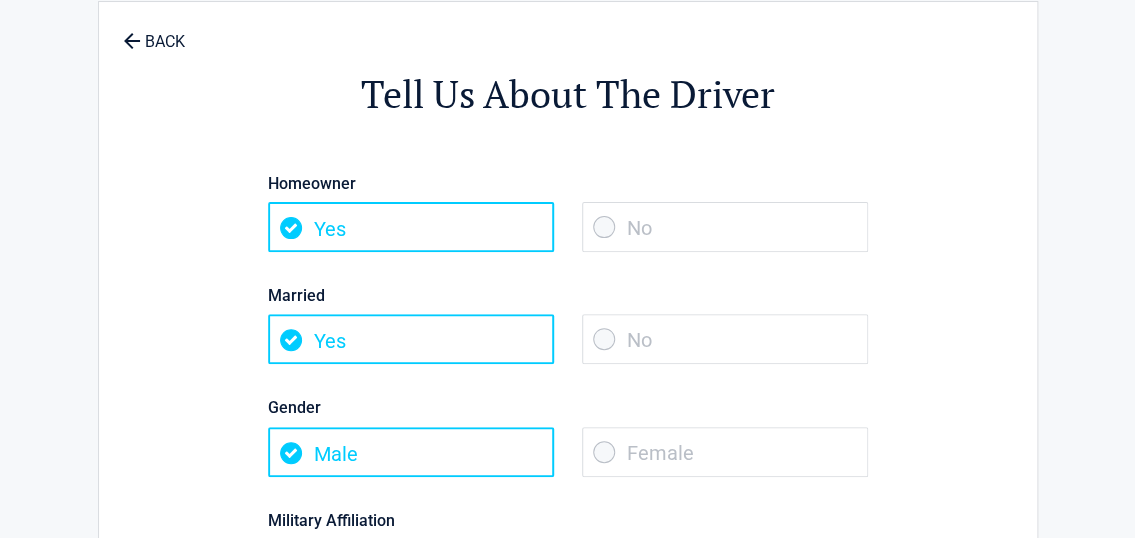 scroll, scrollTop: 0, scrollLeft: 0, axis: both 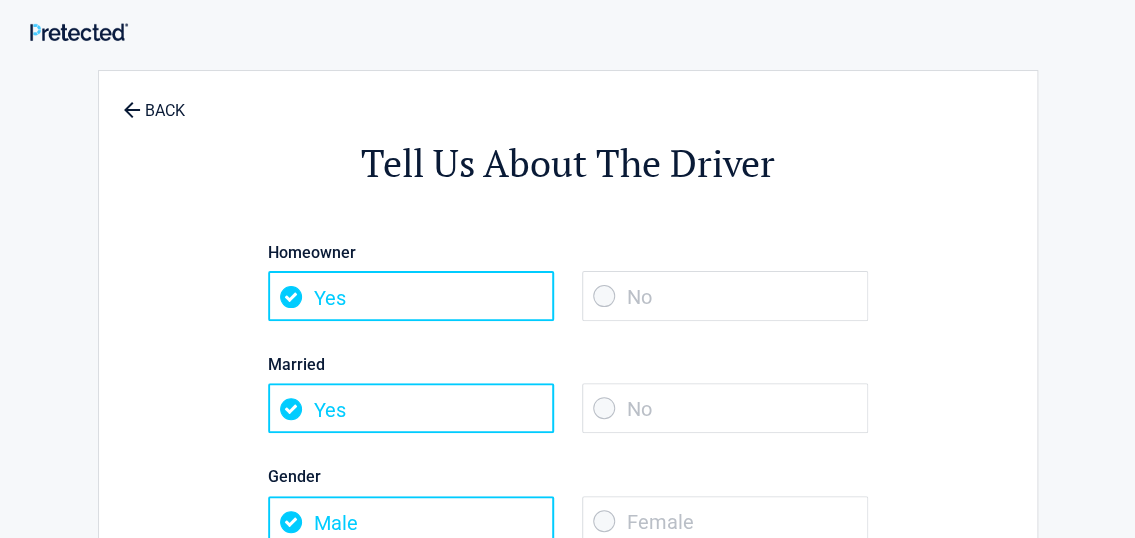 click on "No" at bounding box center [725, 408] 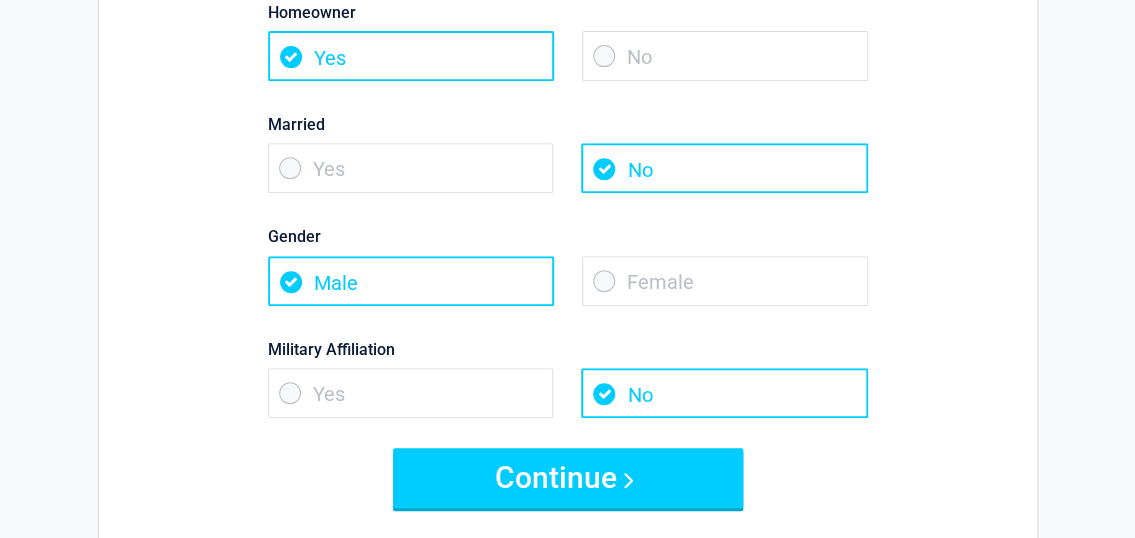 scroll, scrollTop: 272, scrollLeft: 0, axis: vertical 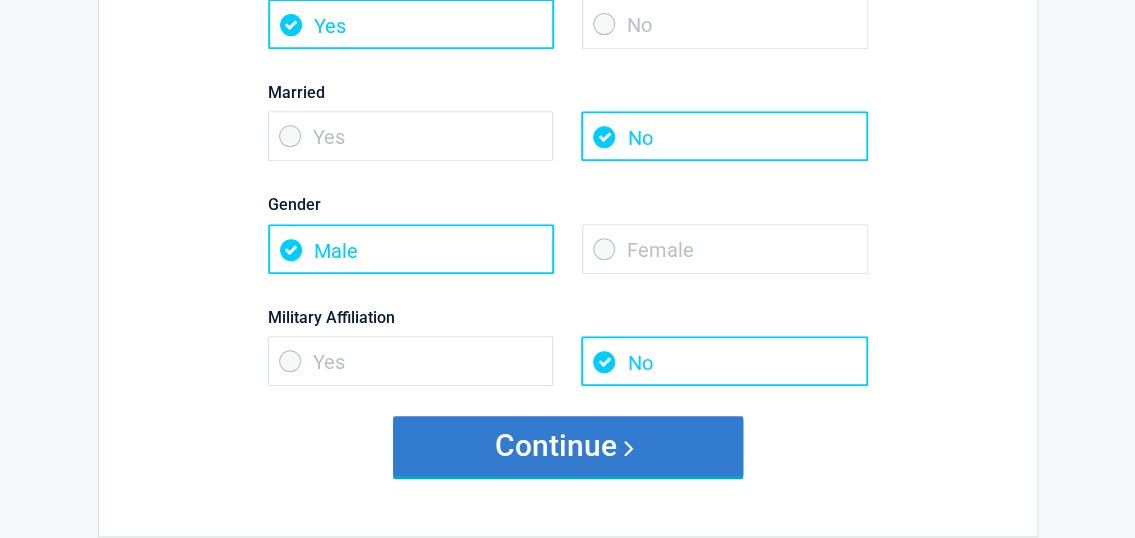 click on "Continue" at bounding box center (568, 446) 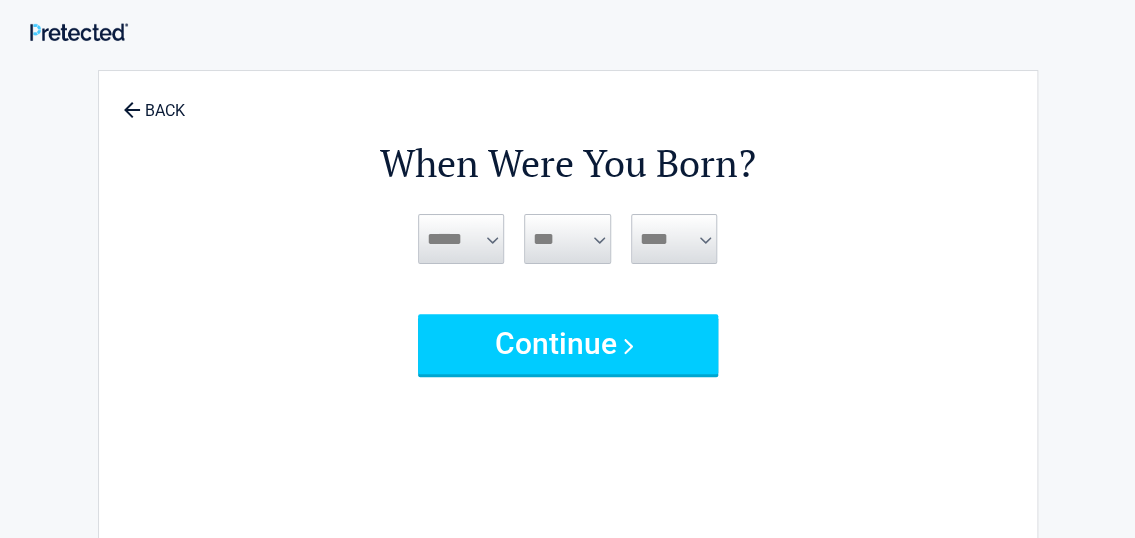scroll, scrollTop: 0, scrollLeft: 0, axis: both 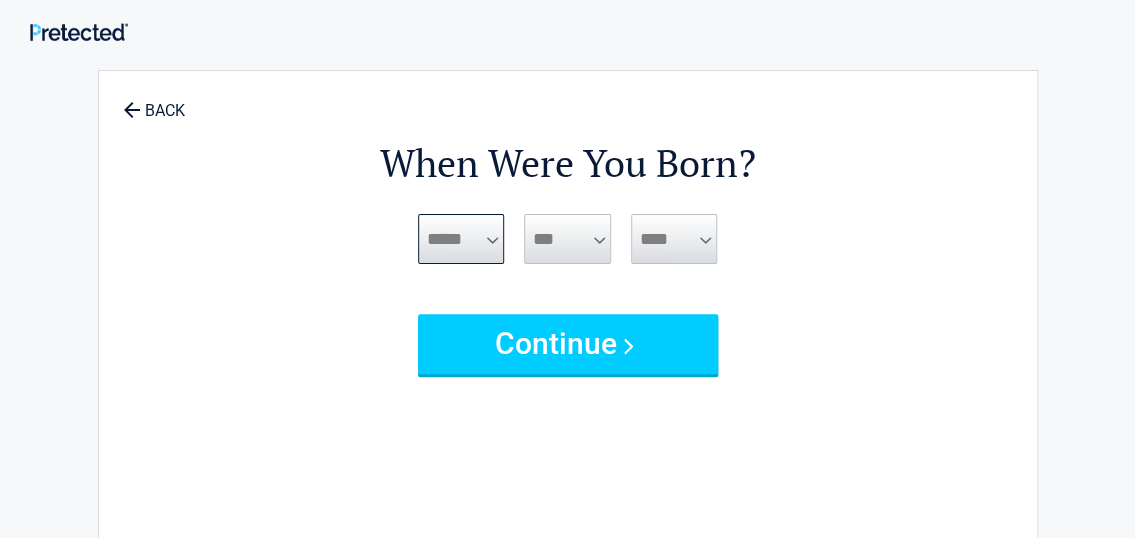 click on "*****
***
***
***
***
***
***
***
***
***
***
***
***" at bounding box center [461, 239] 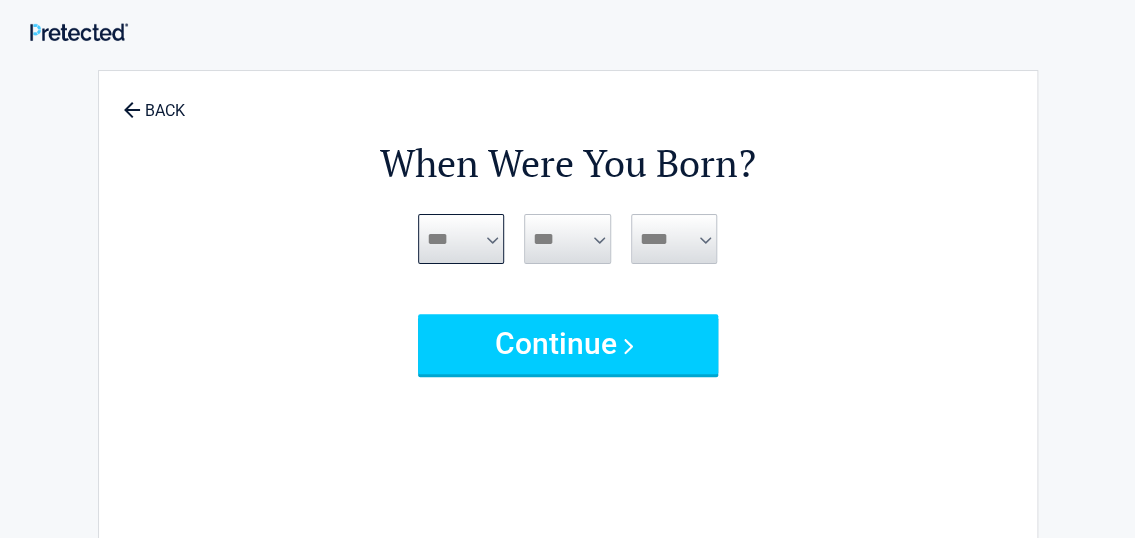 click on "*****
***
***
***
***
***
***
***
***
***
***
***
***" at bounding box center [461, 239] 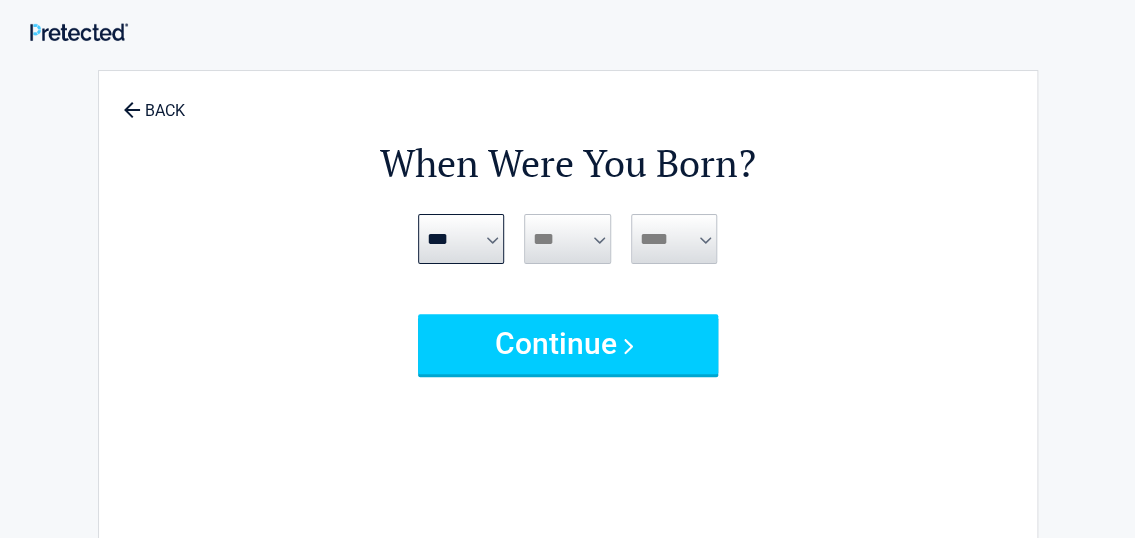 click on "*** * * * * * * * * * ** ** ** ** ** ** ** ** ** ** ** ** ** ** ** ** ** ** ** ** ** **" at bounding box center (567, 239) 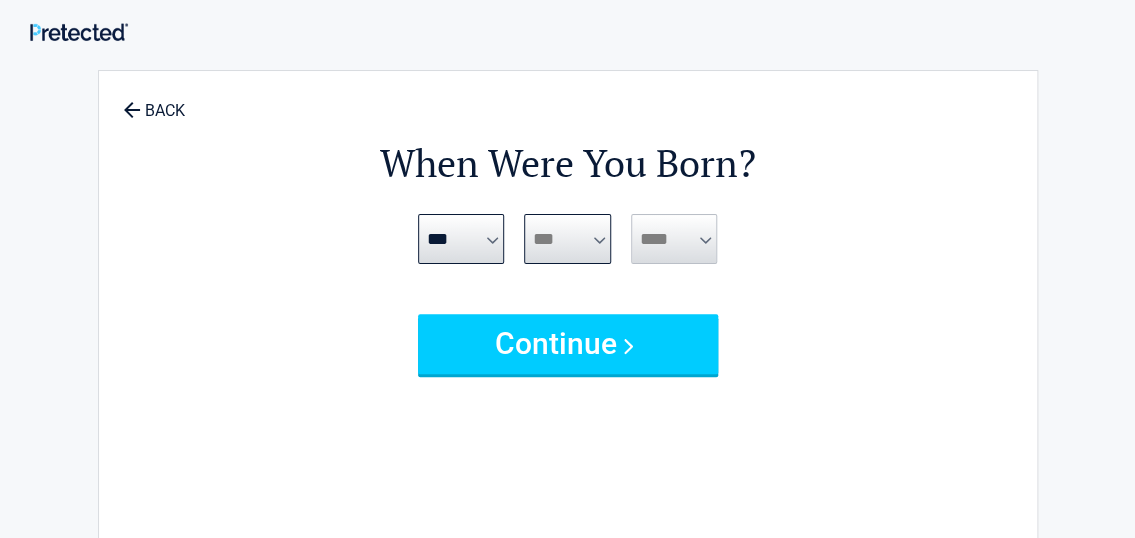 click on "*** * * * * * * * * * ** ** ** ** ** ** ** ** ** ** ** ** ** ** ** ** ** ** ** ** ** **" at bounding box center [567, 239] 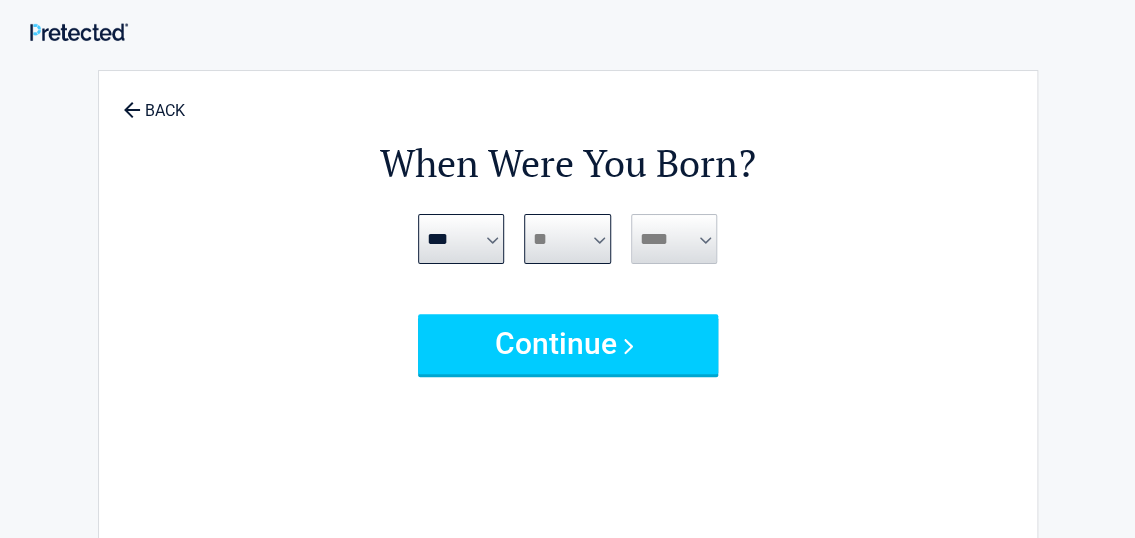 click on "*** * * * * * * * * * ** ** ** ** ** ** ** ** ** ** ** ** ** ** ** ** ** ** ** ** ** **" at bounding box center [567, 239] 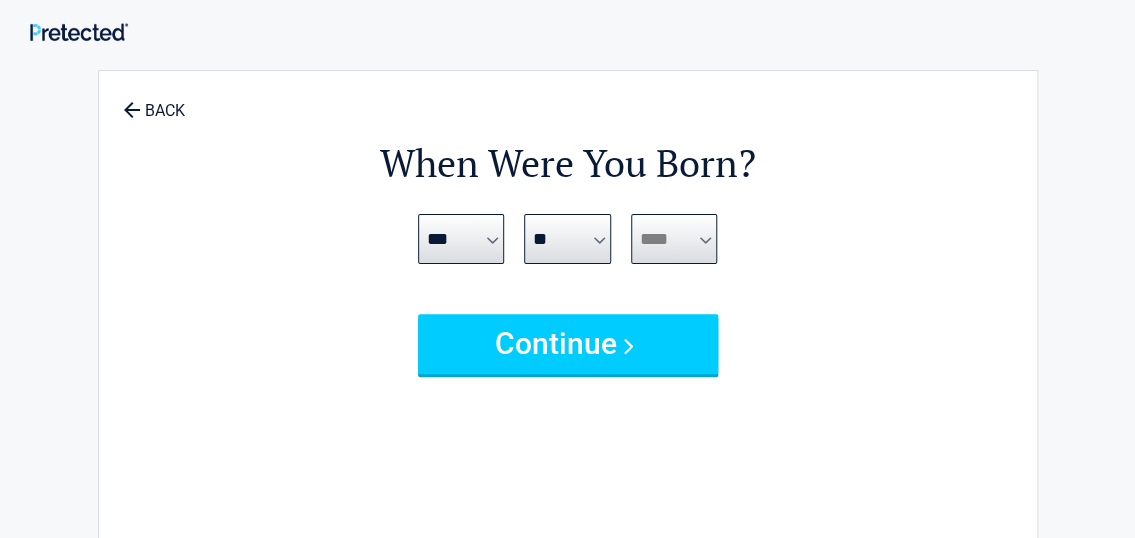 click on "****
****
****
****
****
****
****
****
****
****
****
****
****
****
****
****
****
****
****
****
****
****
****
****
****
****
****
****
****
****
****
****
****
****
****
****
****
****
****
****
****
****
****
****
****
****
****
****
****
****
****
****
****
****
****
****
****
****
****
****
****
****
****
****" at bounding box center (674, 239) 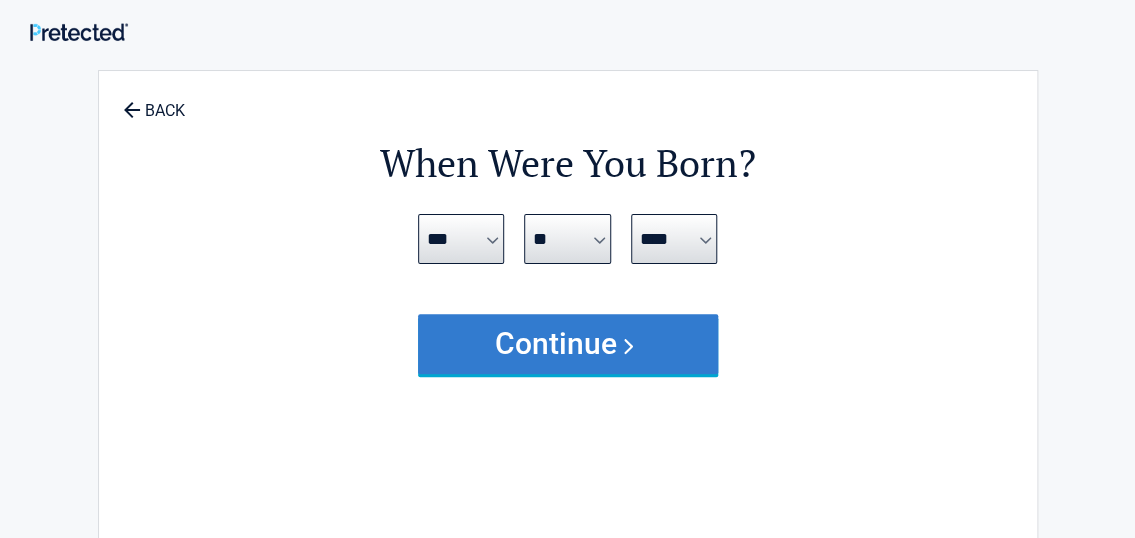 click on "Continue" at bounding box center [568, 344] 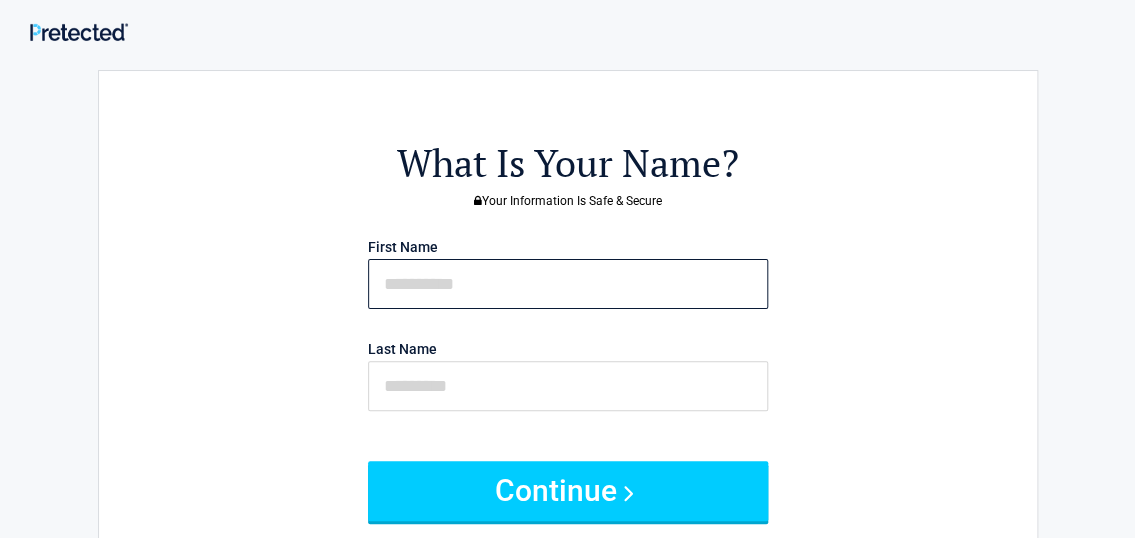 click at bounding box center [568, 284] 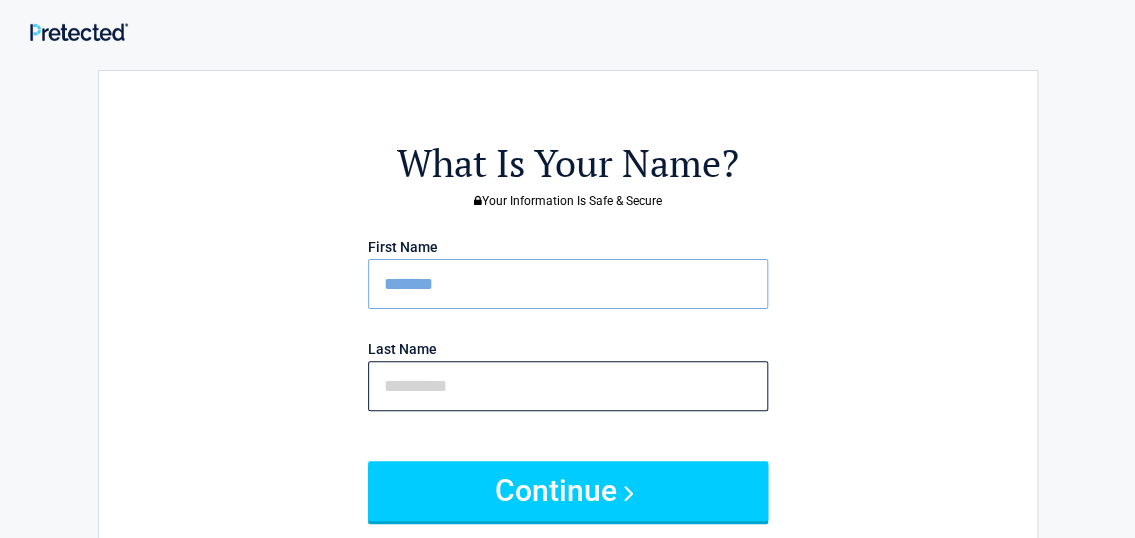 click at bounding box center [568, 386] 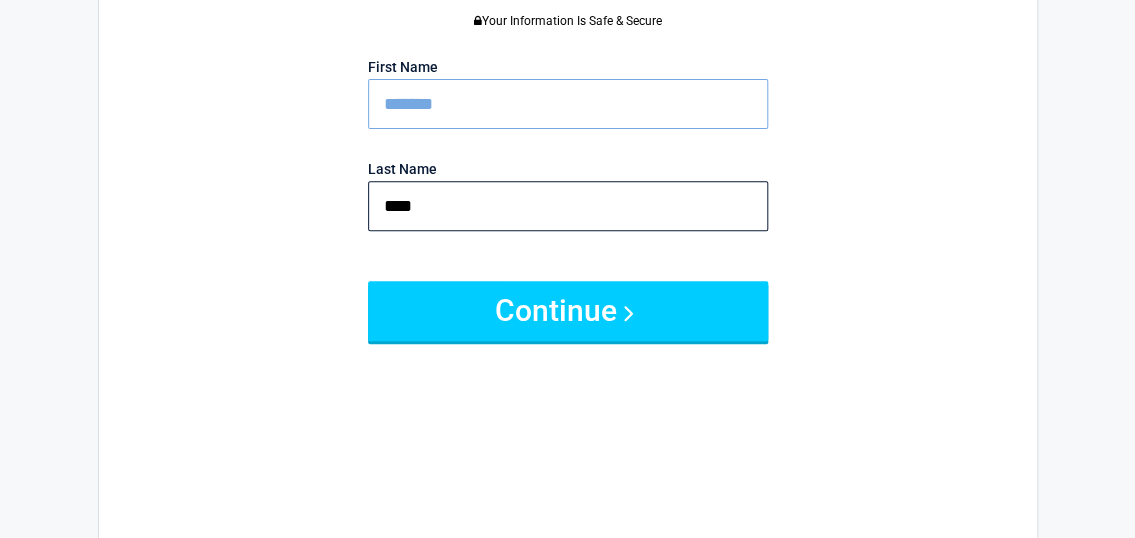 scroll, scrollTop: 181, scrollLeft: 0, axis: vertical 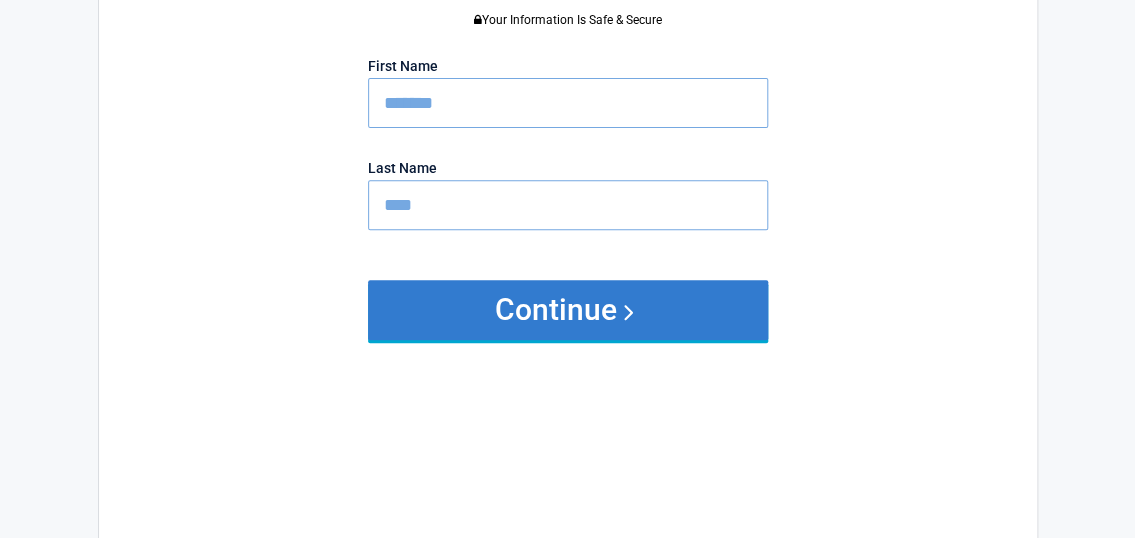 click on "Continue" at bounding box center [568, 310] 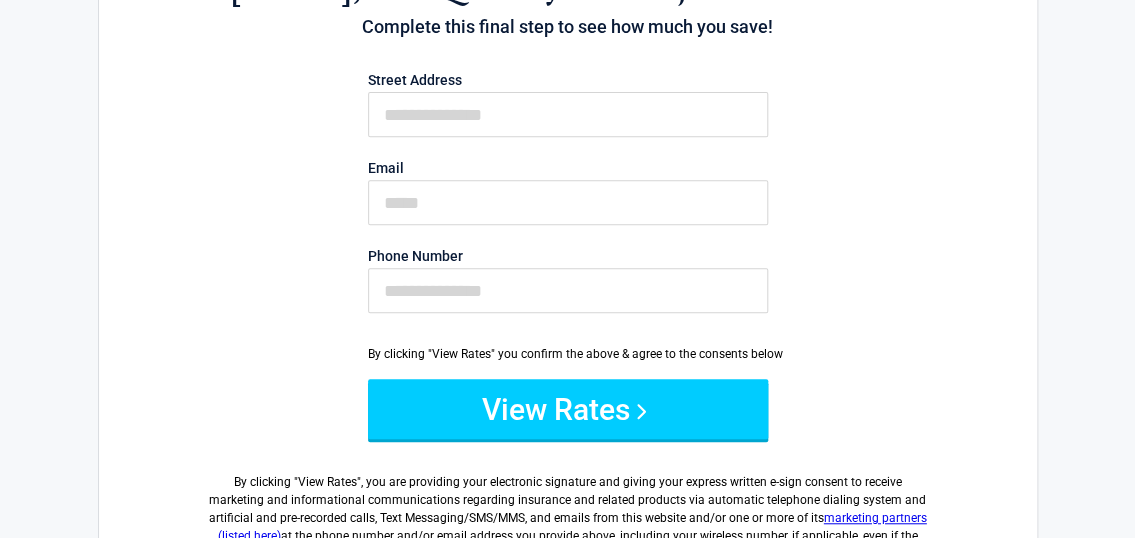 scroll, scrollTop: 0, scrollLeft: 0, axis: both 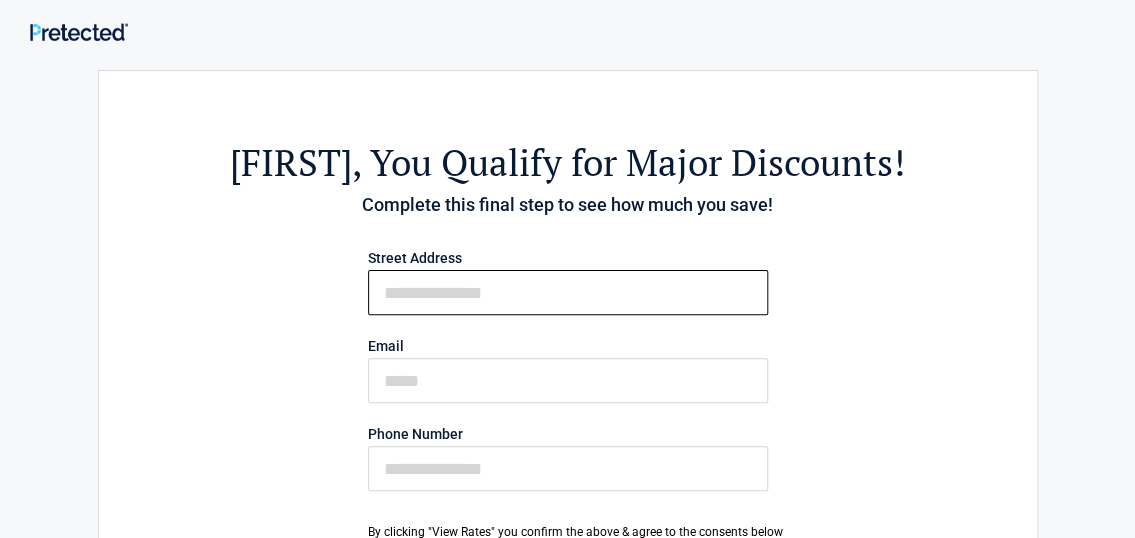 click on "First Name" at bounding box center [568, 292] 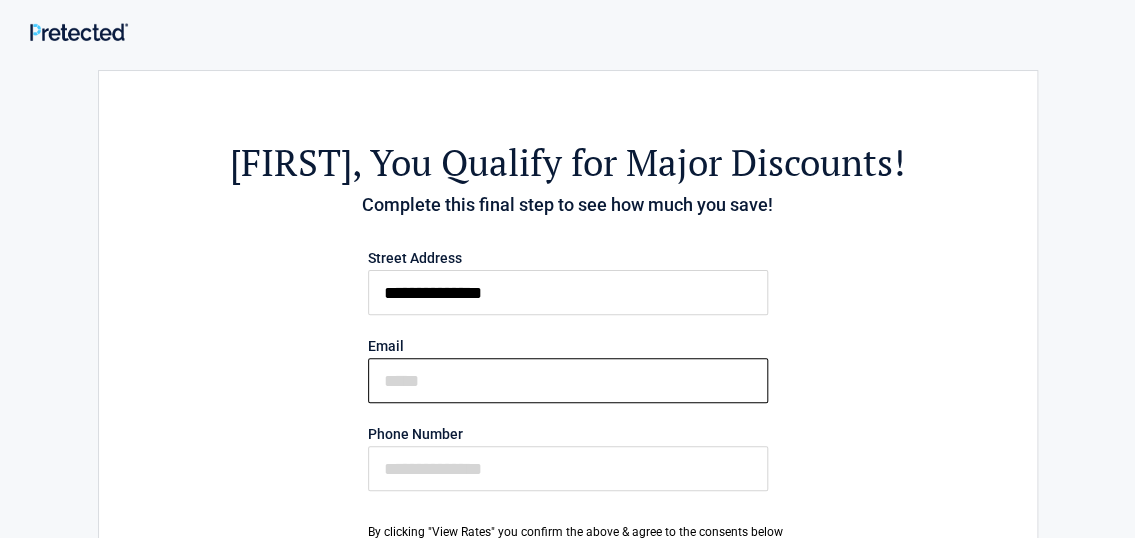 type on "**********" 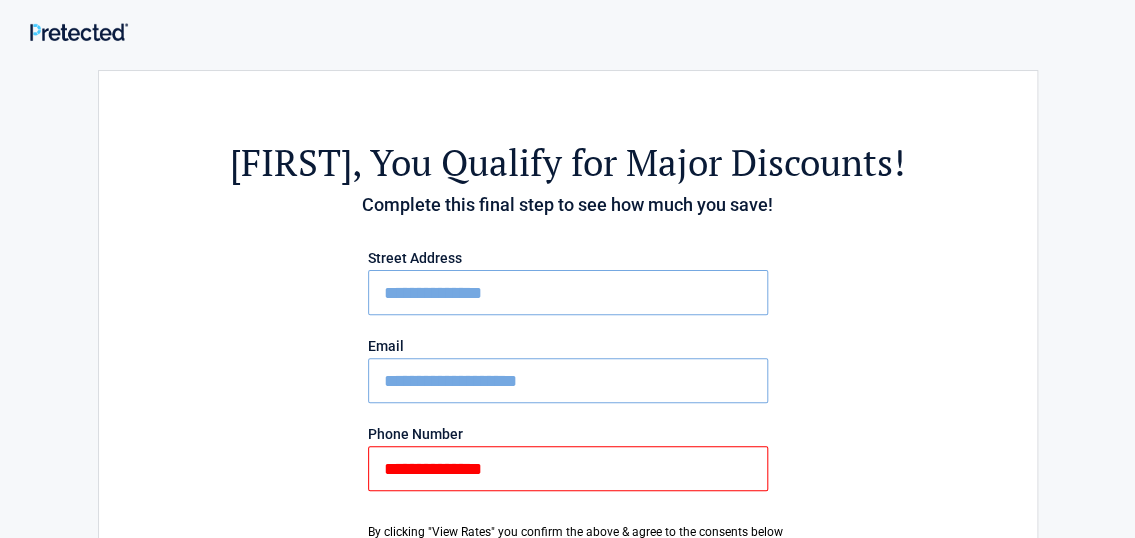 click on "**********" at bounding box center [568, 468] 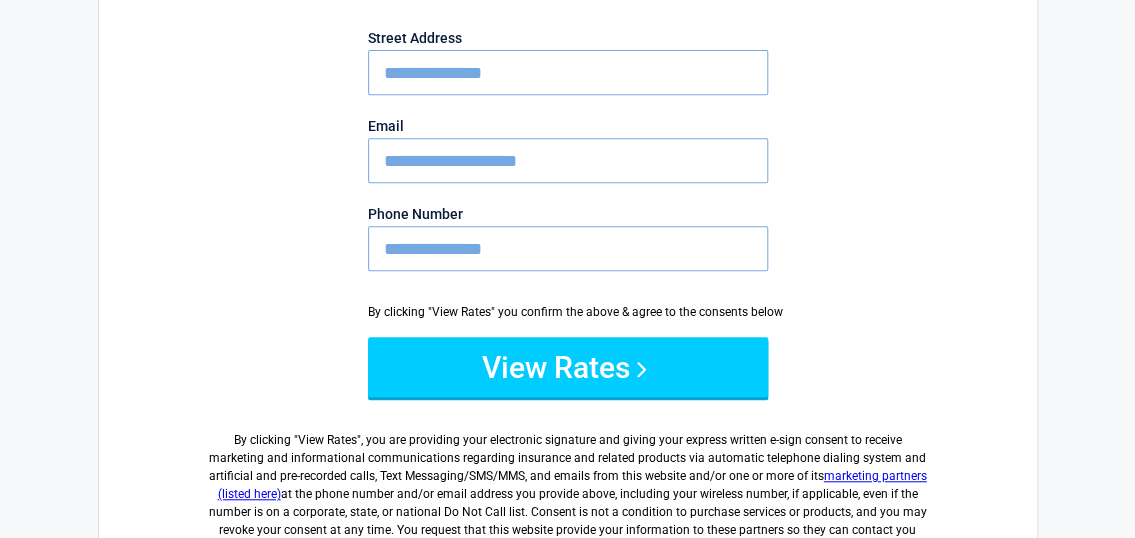 scroll, scrollTop: 272, scrollLeft: 0, axis: vertical 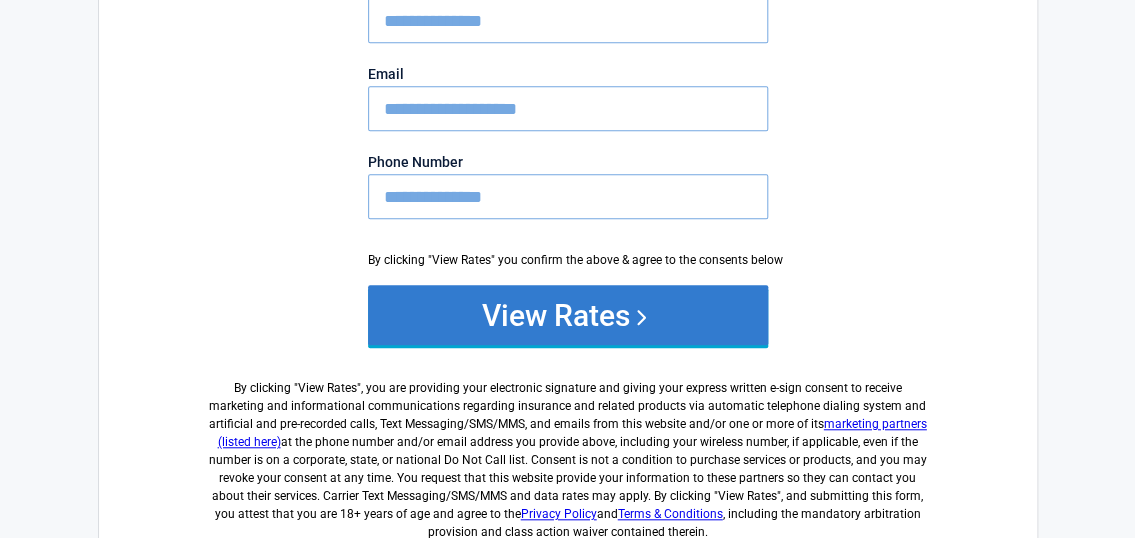 click on "View Rates" at bounding box center [568, 315] 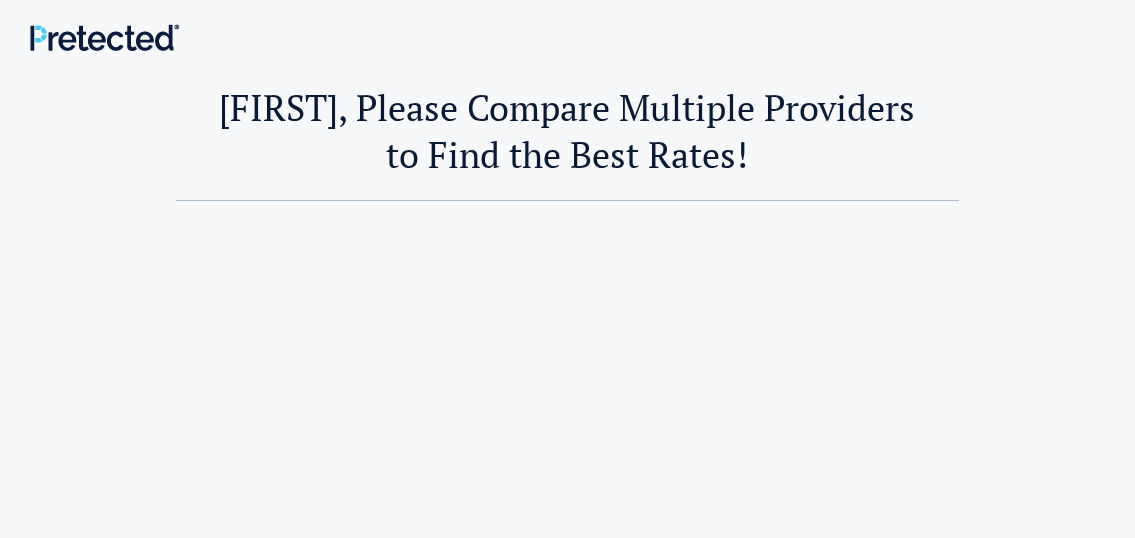scroll, scrollTop: 0, scrollLeft: 0, axis: both 